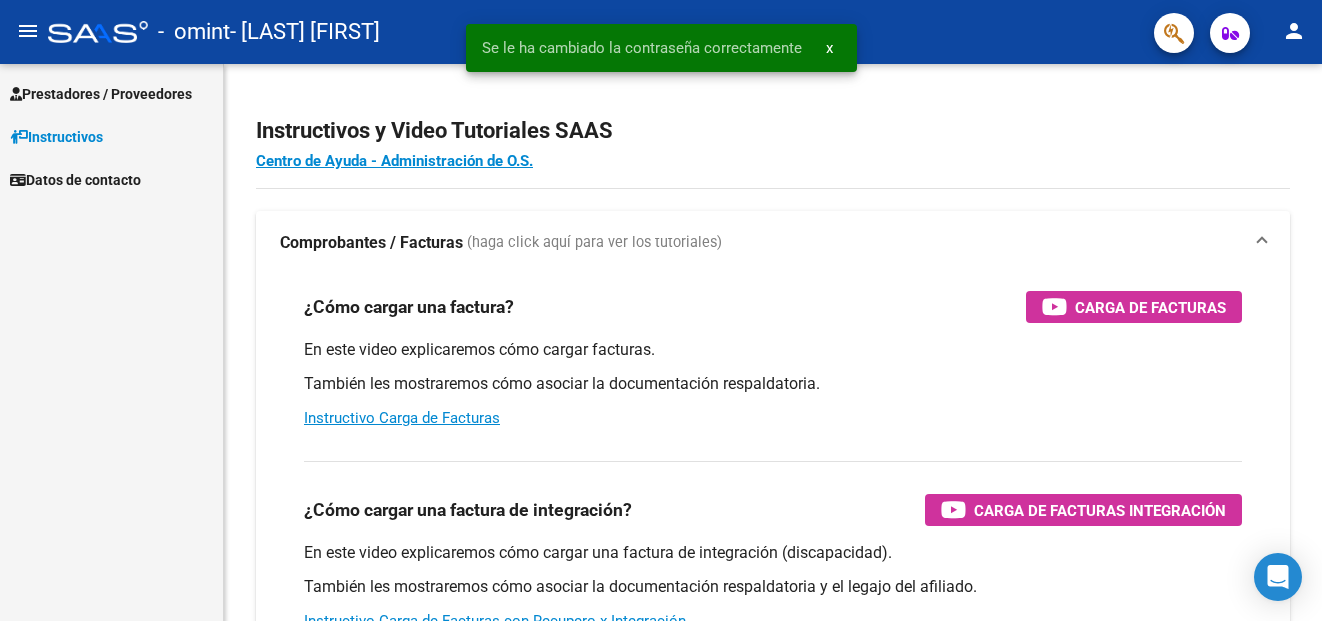 scroll, scrollTop: 0, scrollLeft: 0, axis: both 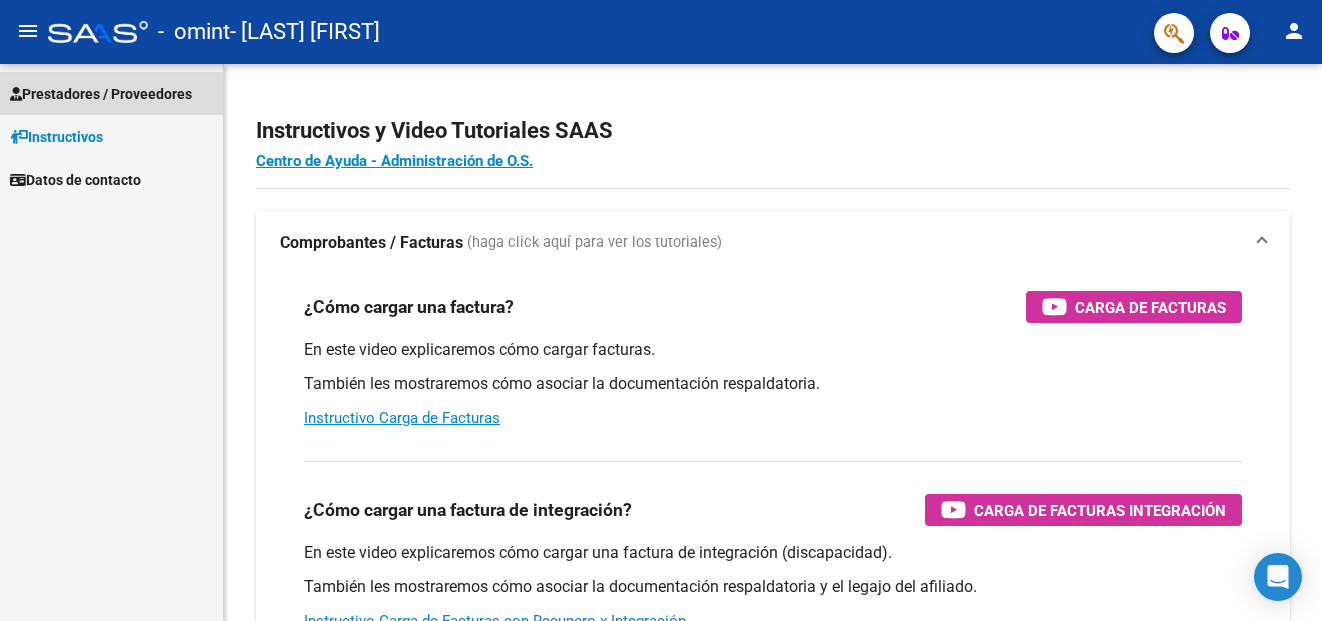 click on "Prestadores / Proveedores" at bounding box center [101, 94] 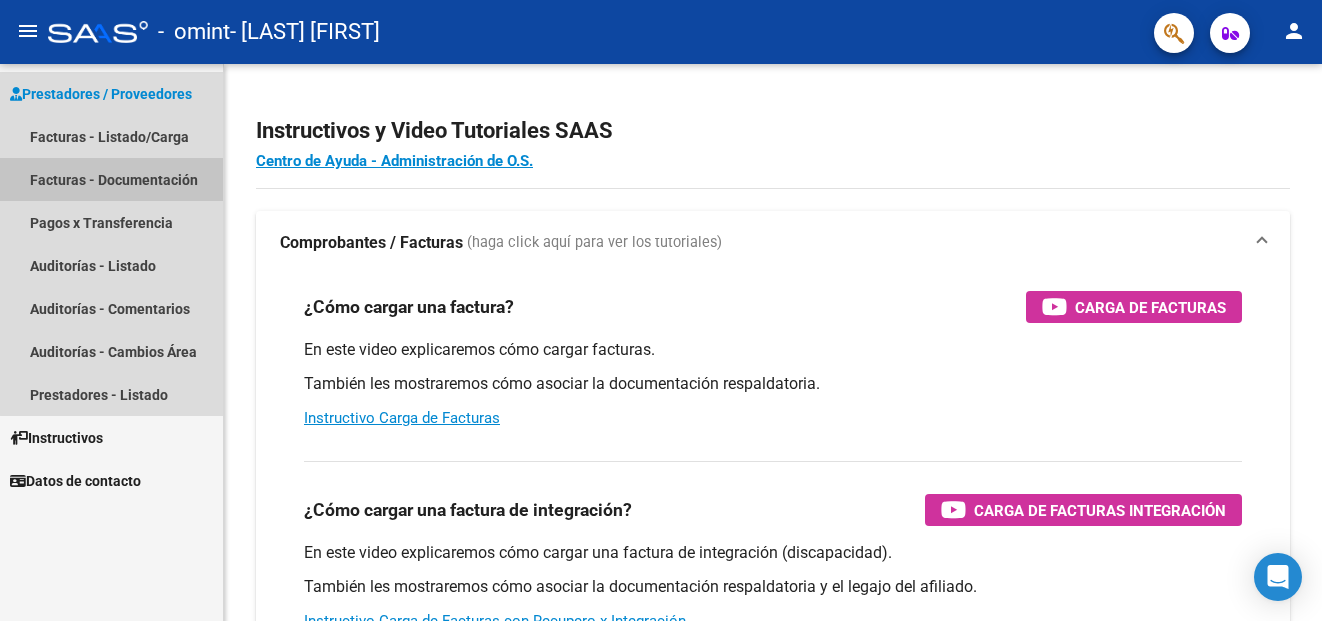 click on "Facturas - Documentación" at bounding box center [111, 179] 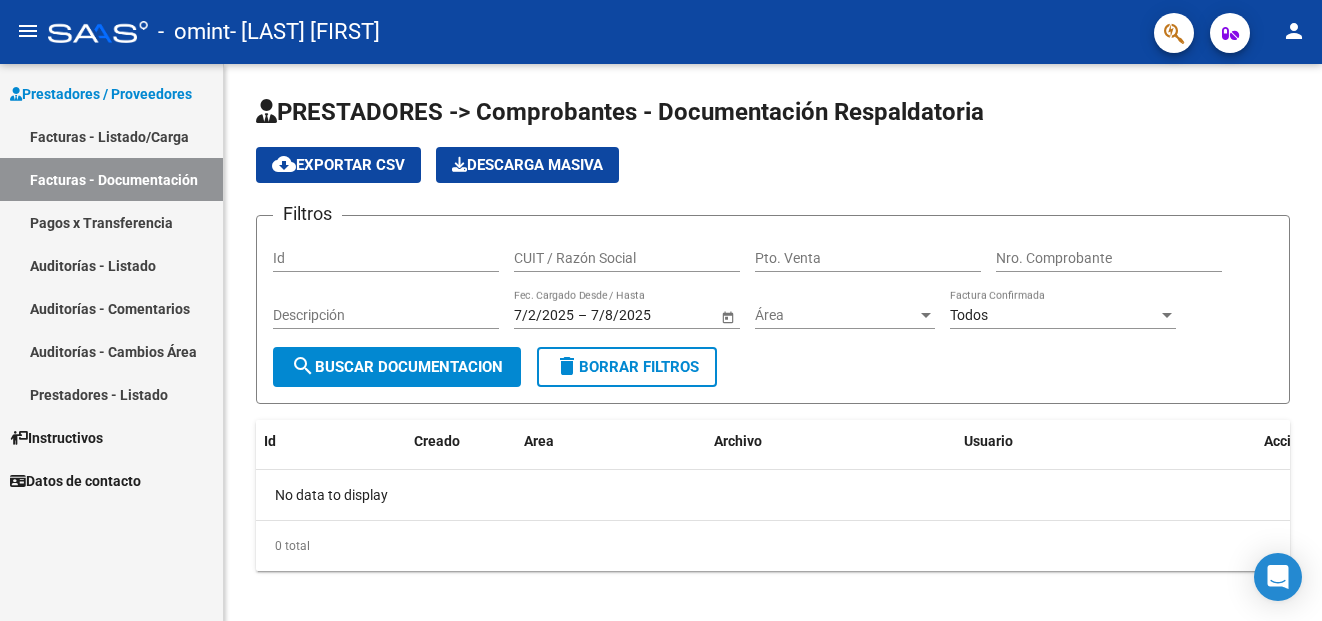 click on "Pagos x Transferencia" at bounding box center [111, 222] 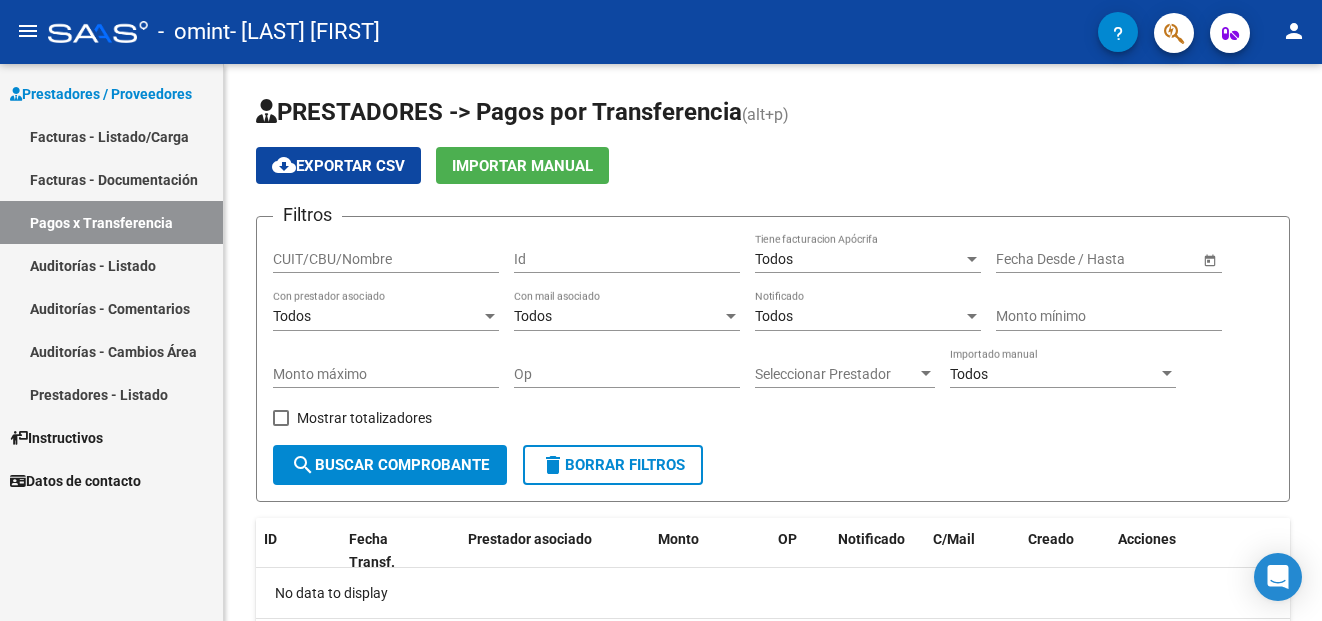 click on "Auditorías - Listado" at bounding box center (111, 265) 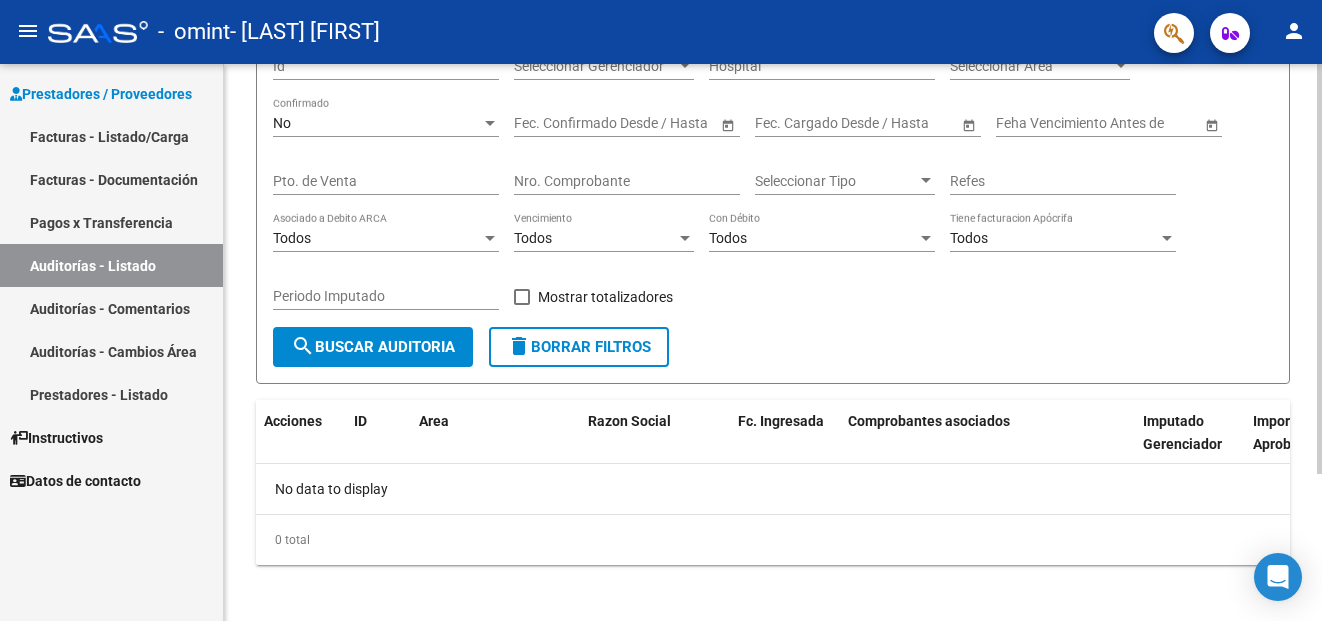 scroll, scrollTop: 200, scrollLeft: 0, axis: vertical 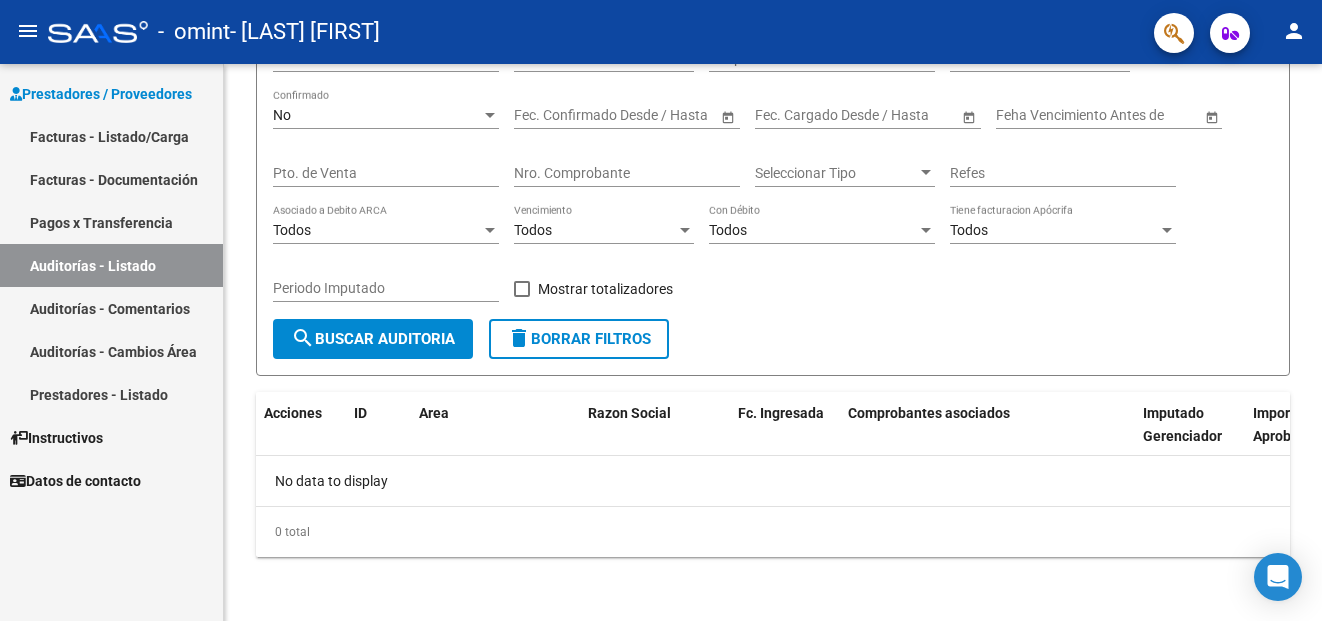 click on "Datos de contacto" at bounding box center [75, 481] 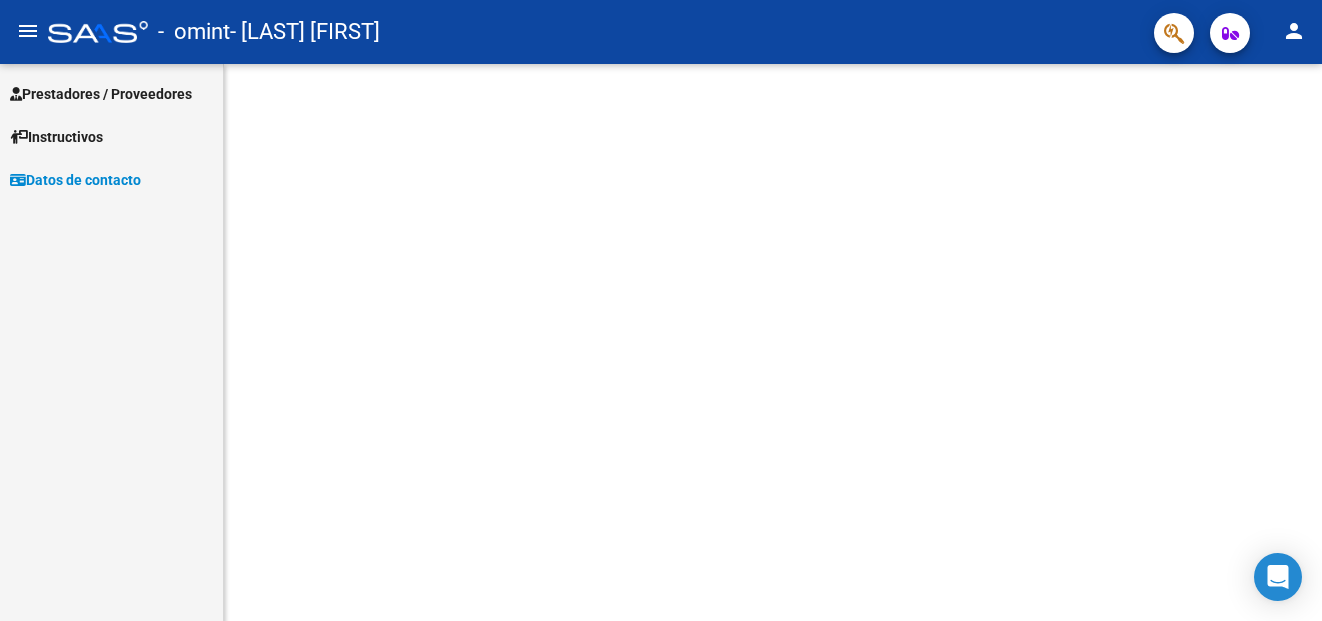 scroll, scrollTop: 0, scrollLeft: 0, axis: both 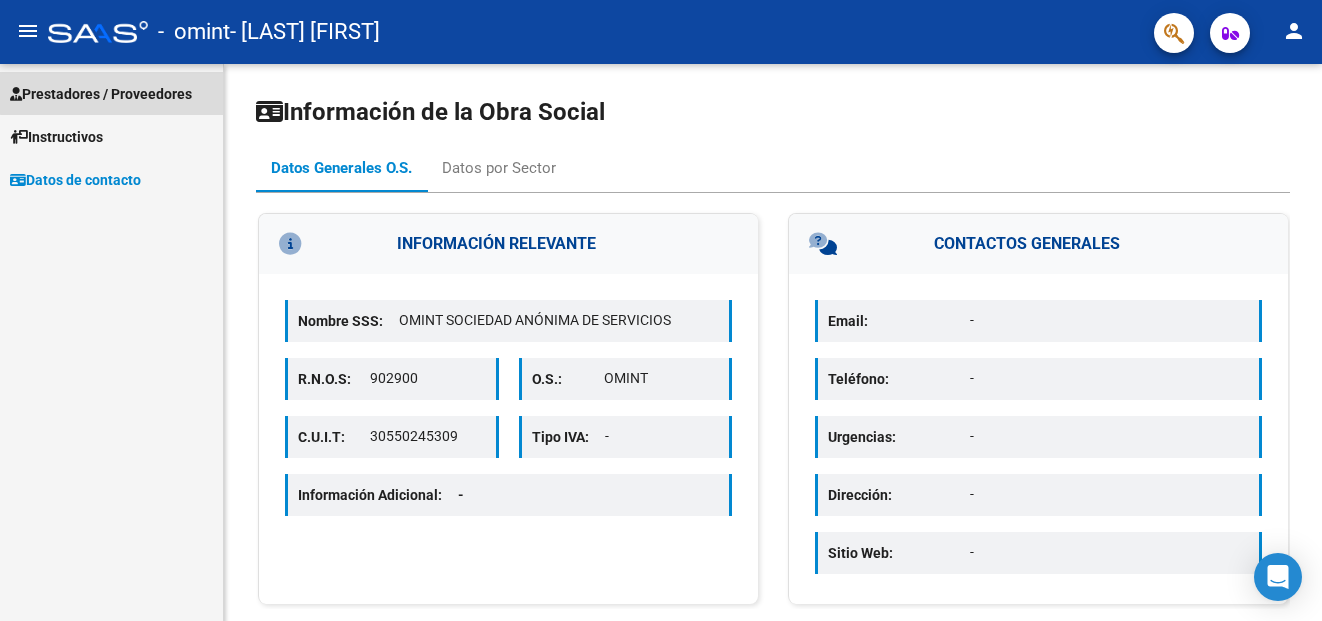 click on "Prestadores / Proveedores" at bounding box center [101, 94] 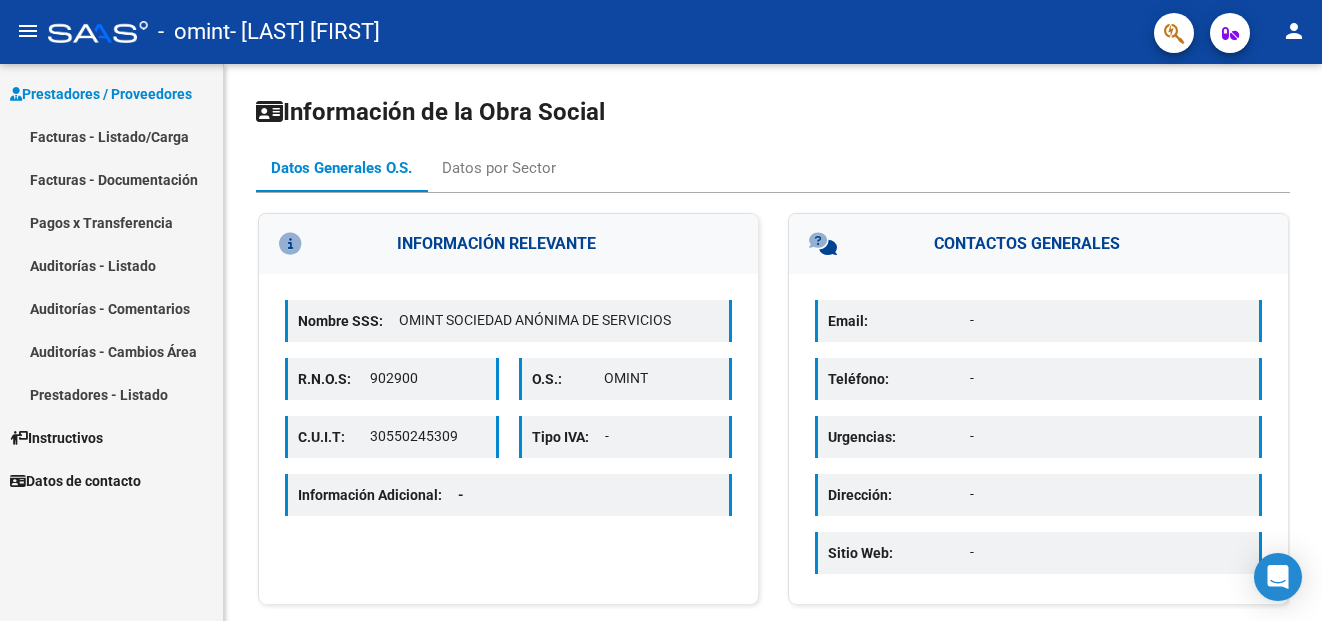 click on "Facturas - Listado/Carga" at bounding box center [111, 136] 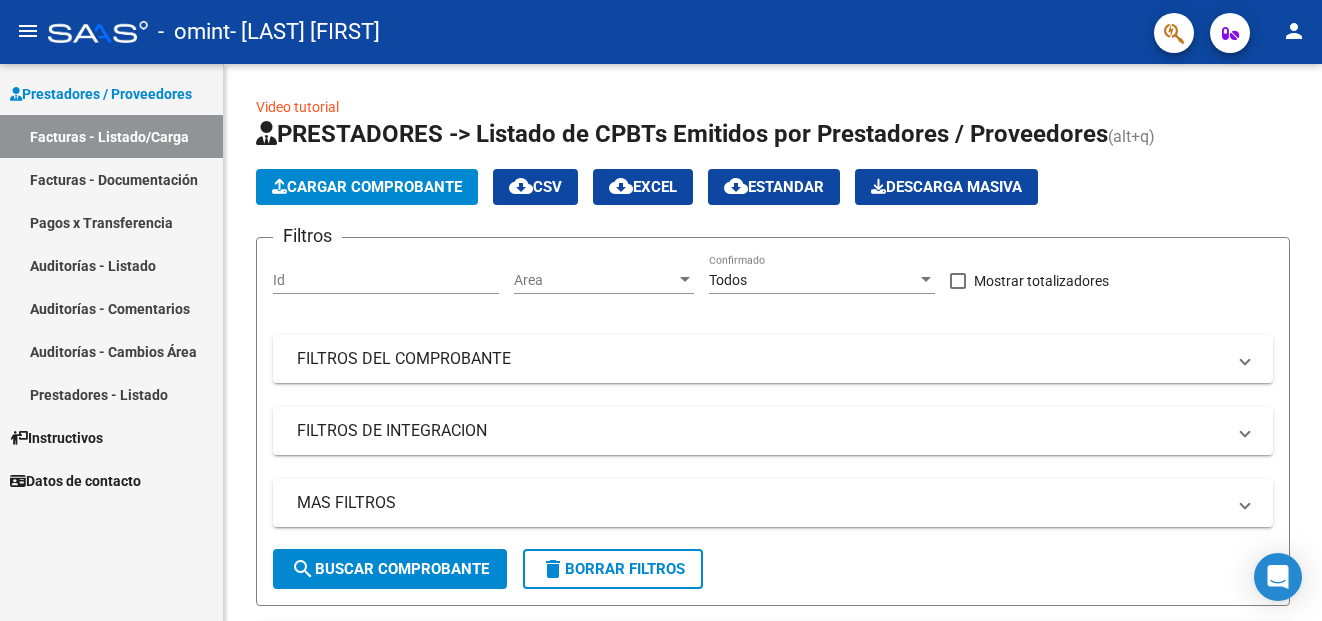 click on "Datos de contacto" at bounding box center [75, 481] 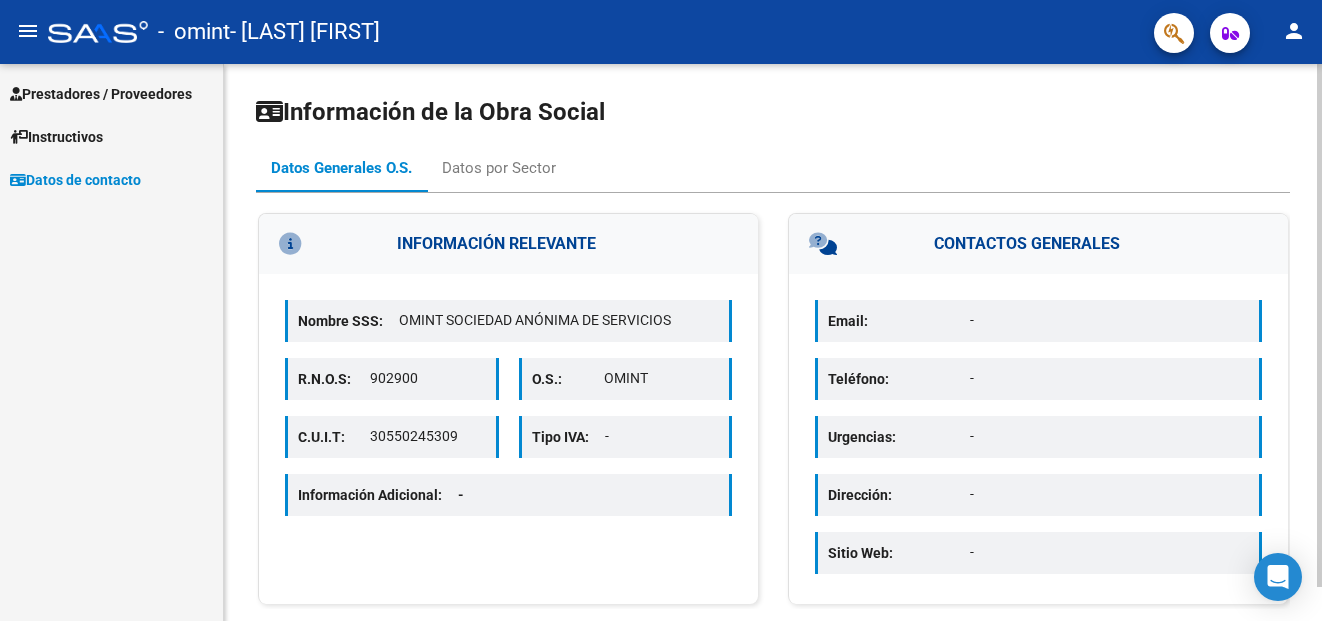drag, startPoint x: 463, startPoint y: 438, endPoint x: 367, endPoint y: 434, distance: 96.0833 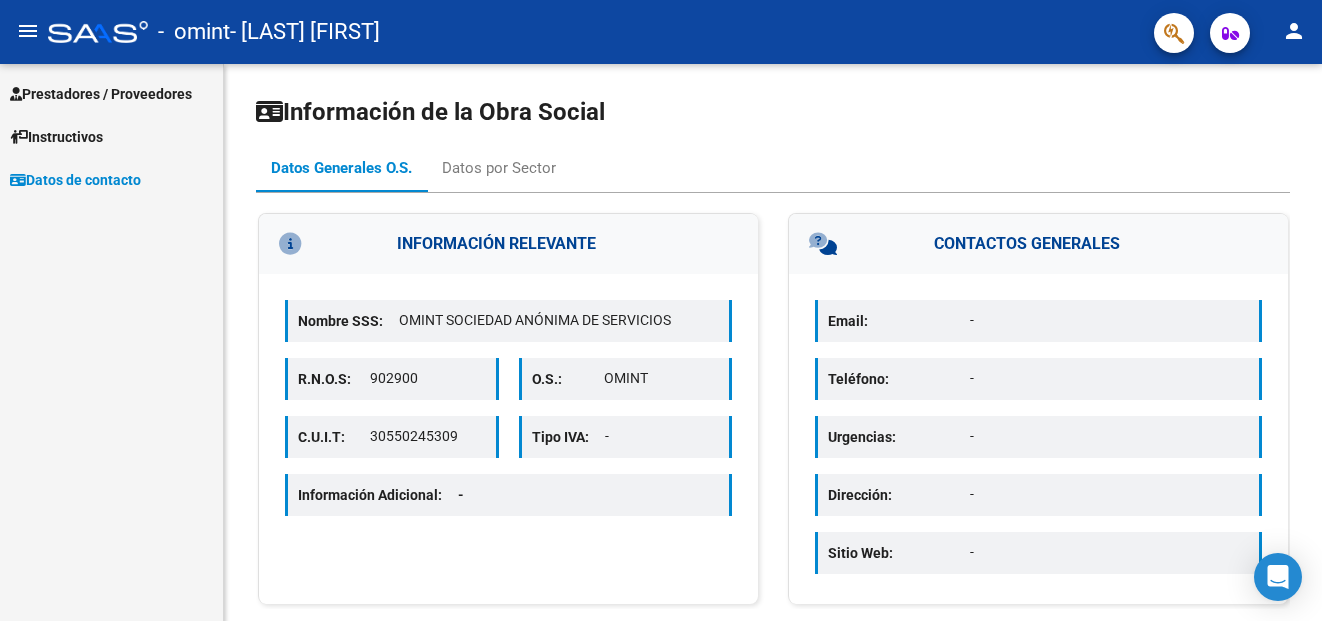 click on "Prestadores / Proveedores" at bounding box center (101, 94) 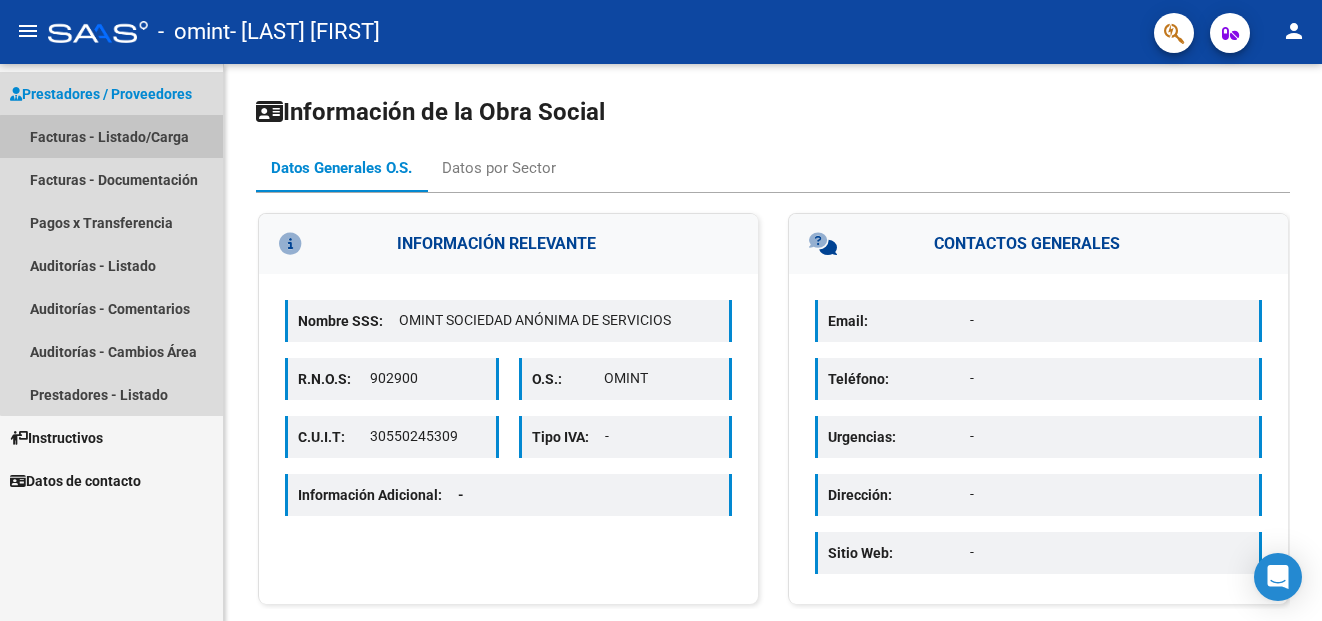 click on "Facturas - Listado/Carga" at bounding box center (111, 136) 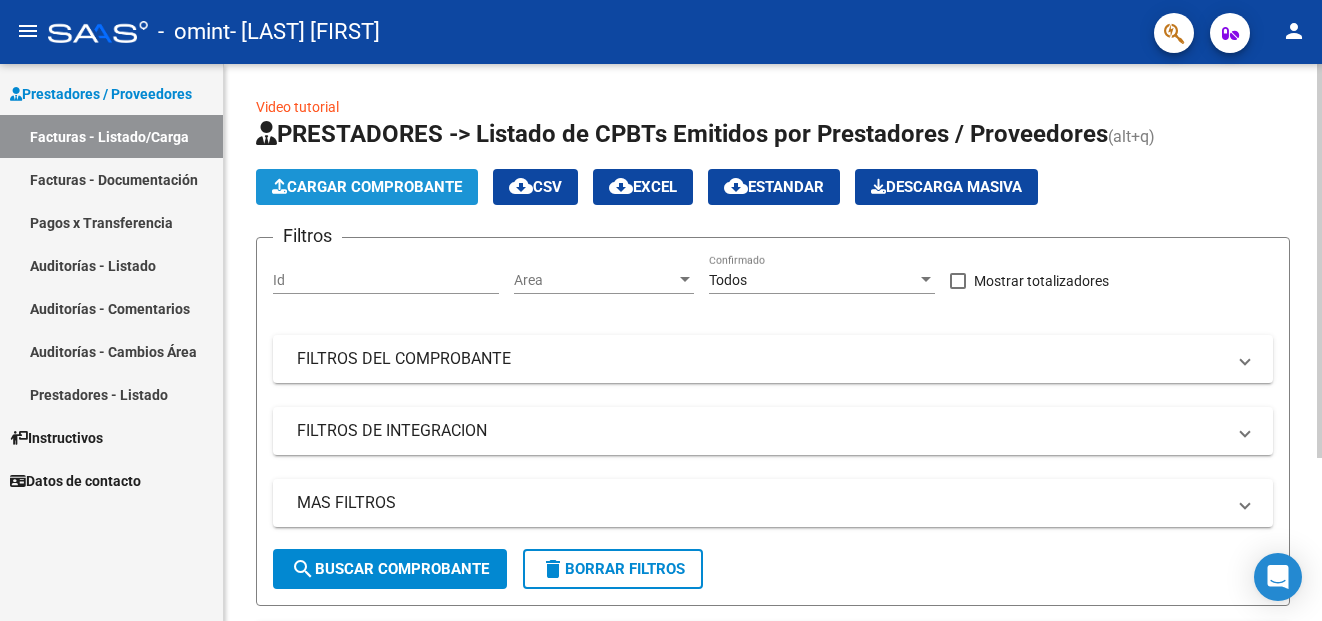 click on "Cargar Comprobante" 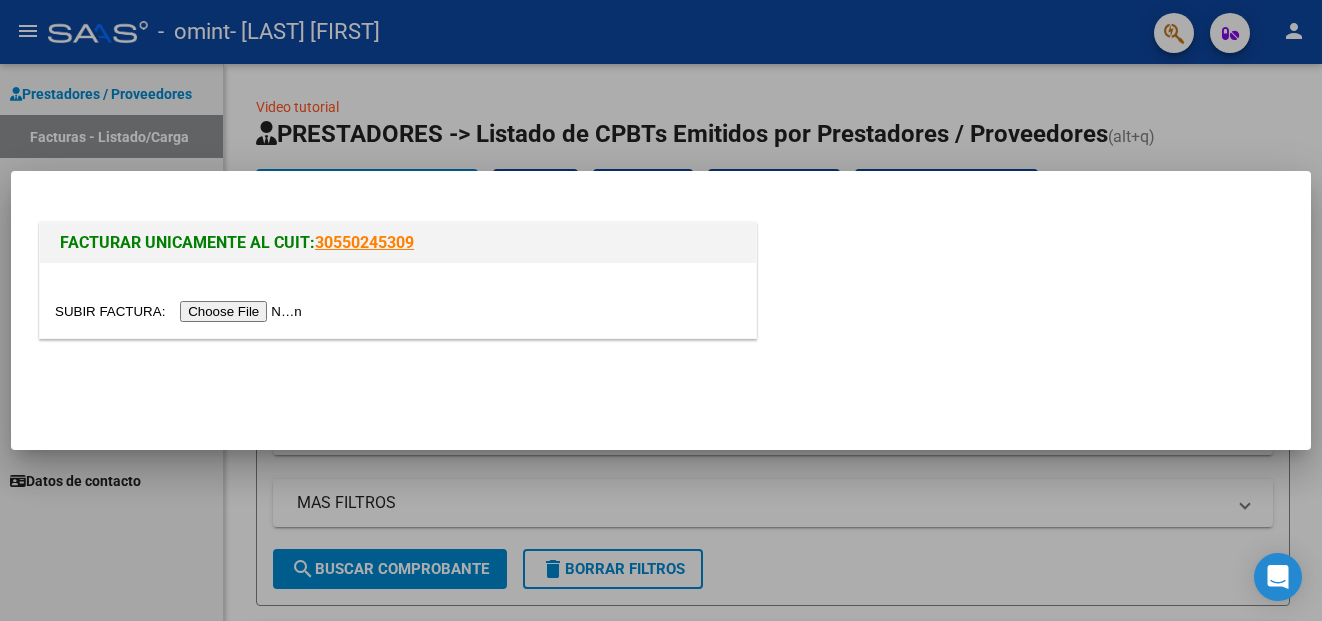 click at bounding box center [181, 311] 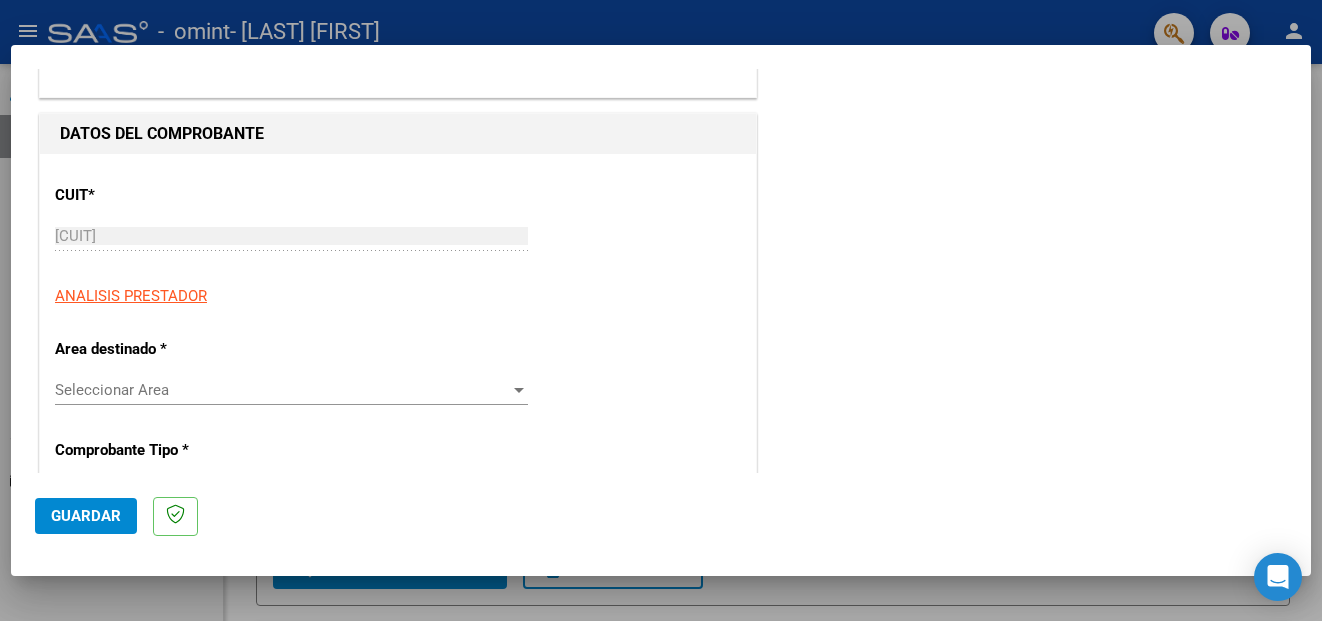 scroll, scrollTop: 200, scrollLeft: 0, axis: vertical 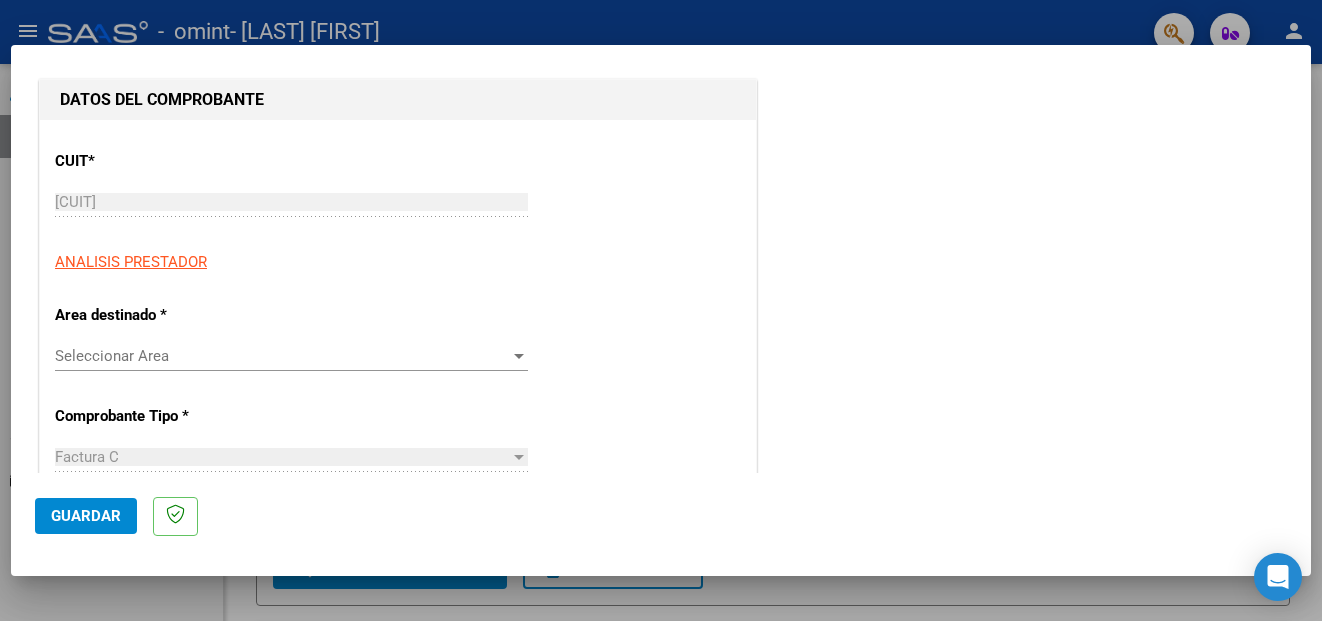 click on "Seleccionar Area" at bounding box center (282, 356) 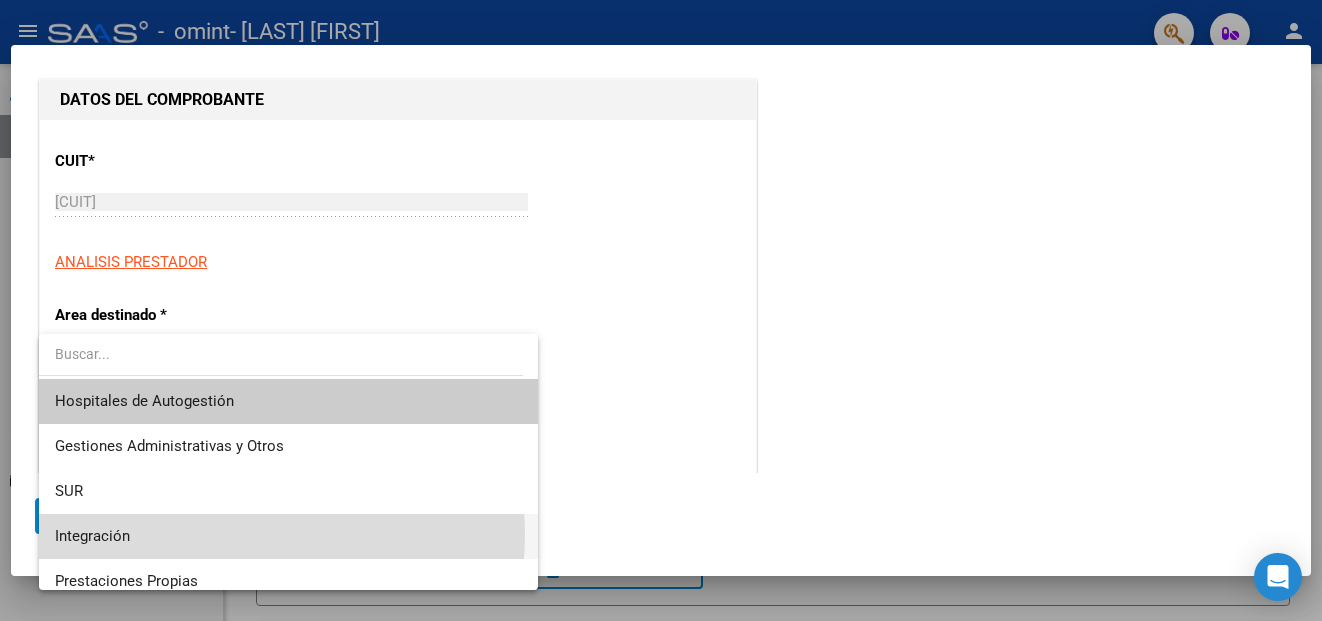 click on "Integración" at bounding box center [288, 536] 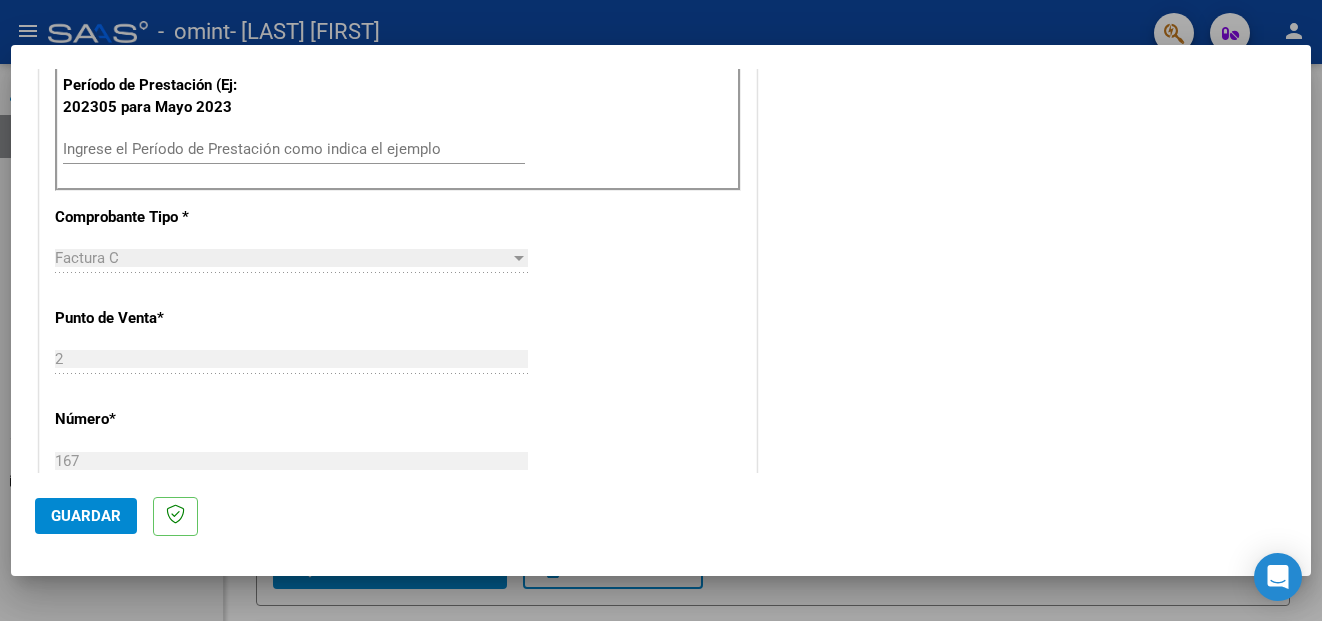 scroll, scrollTop: 500, scrollLeft: 0, axis: vertical 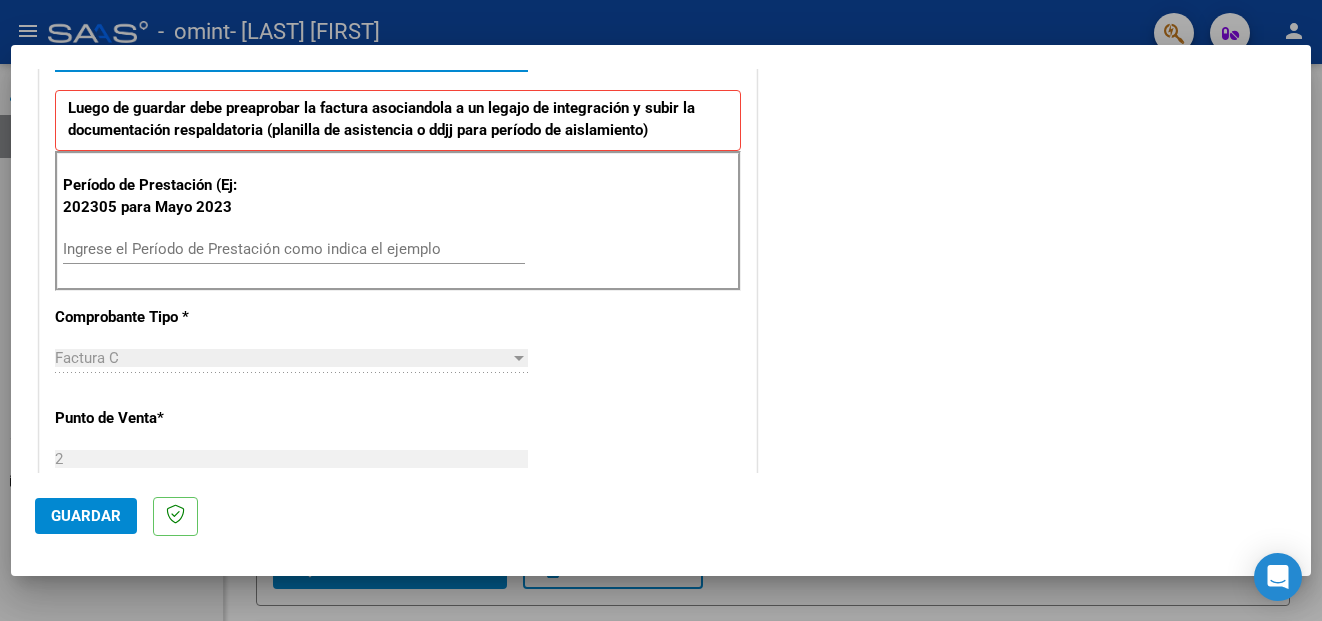 click on "Ingrese el Período de Prestación como indica el ejemplo" at bounding box center [294, 249] 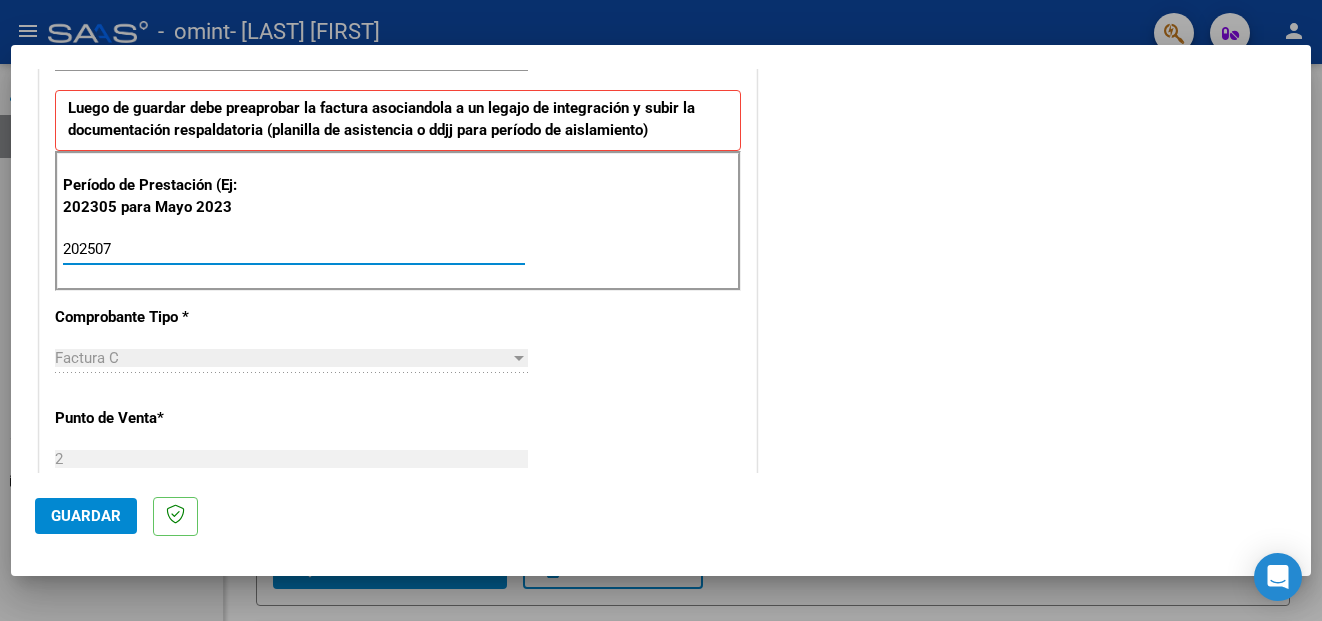 type on "202507" 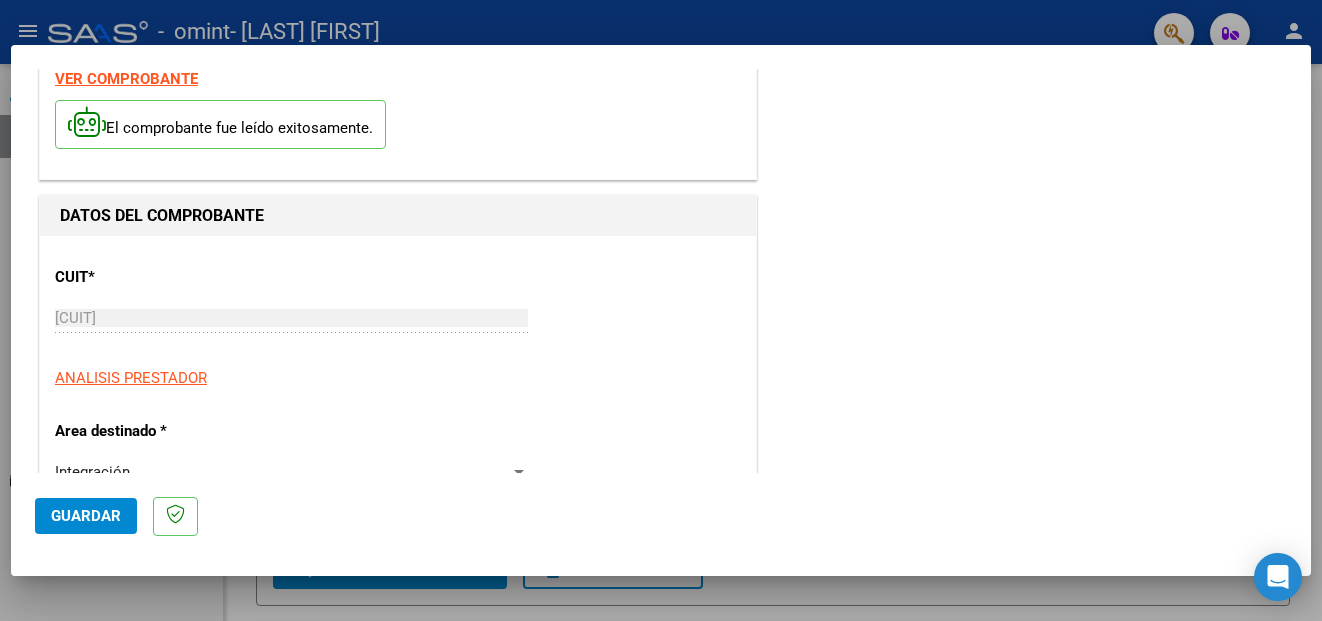 scroll, scrollTop: 0, scrollLeft: 0, axis: both 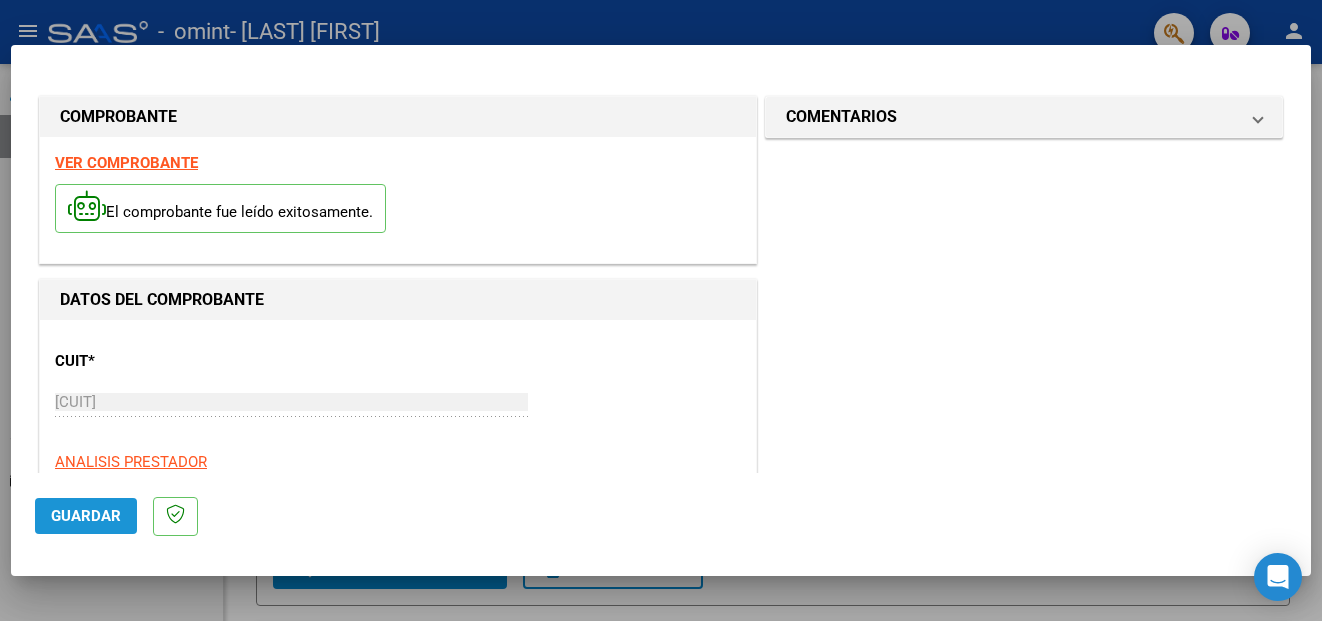 click on "Guardar" 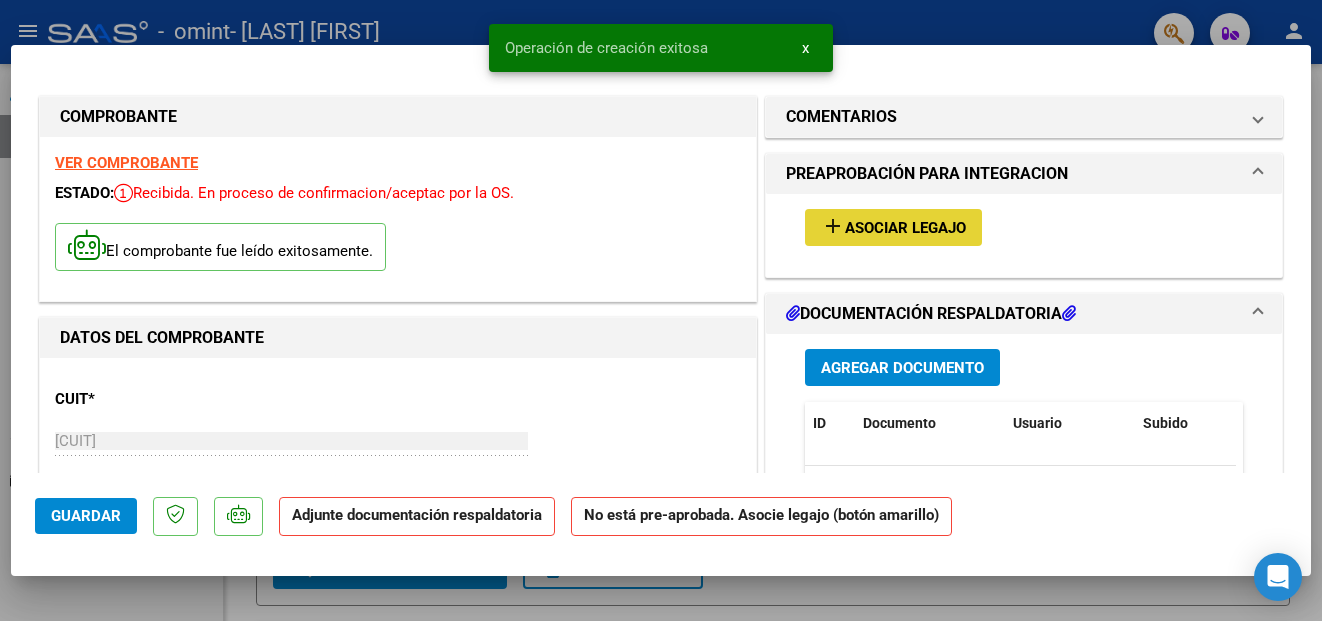 click on "Asociar Legajo" at bounding box center [905, 228] 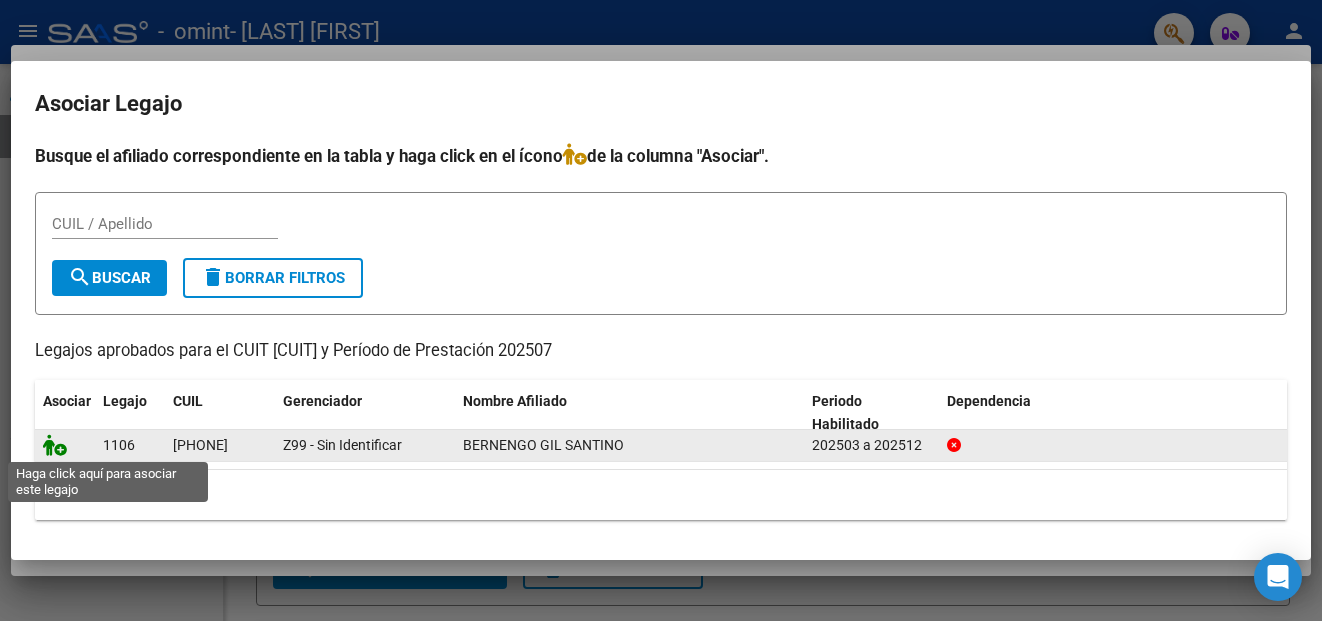 click 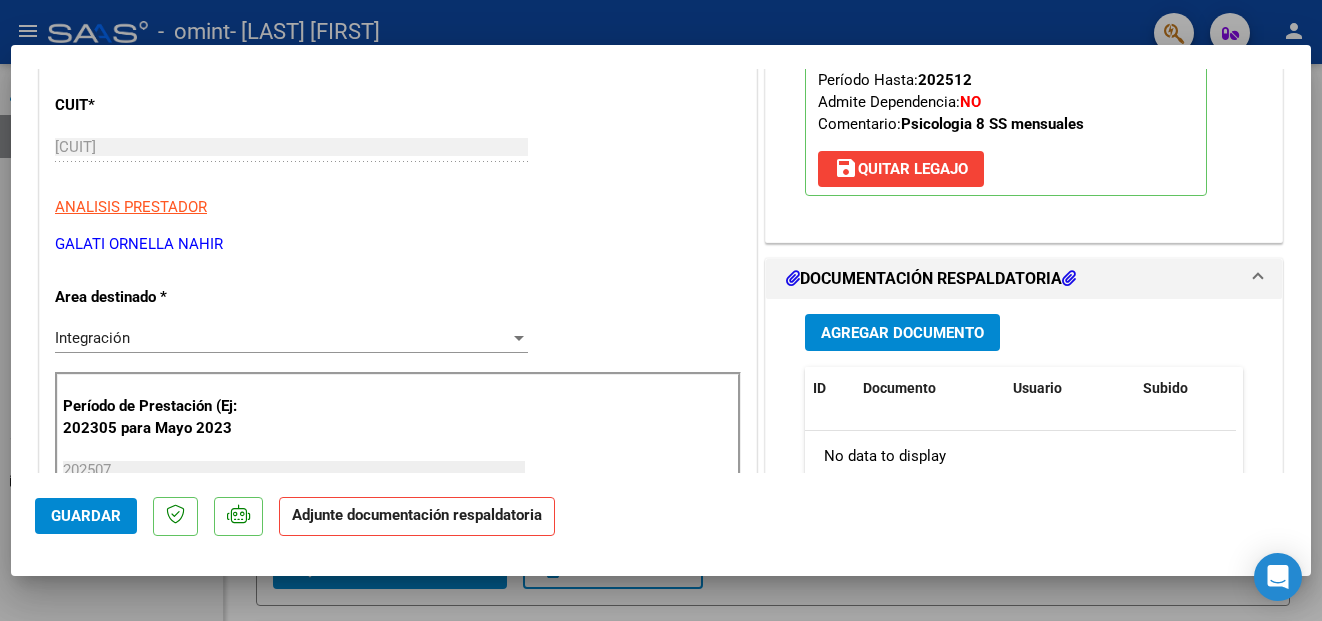 scroll, scrollTop: 400, scrollLeft: 0, axis: vertical 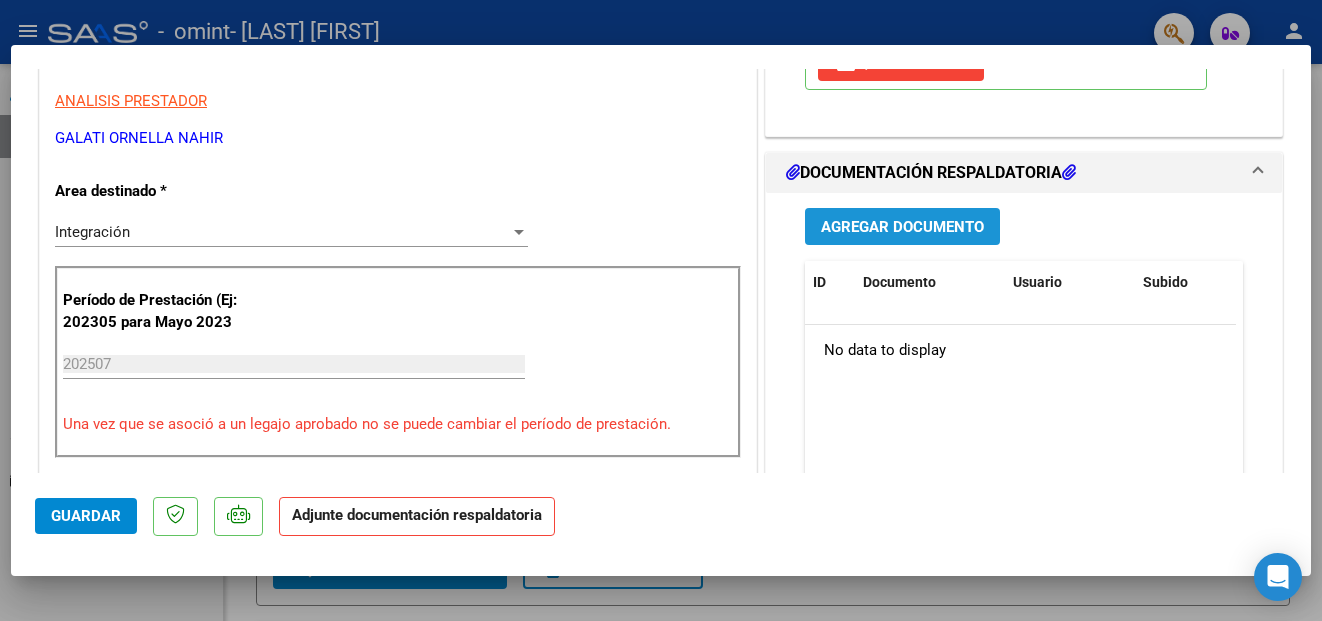 click on "Agregar Documento" at bounding box center (902, 227) 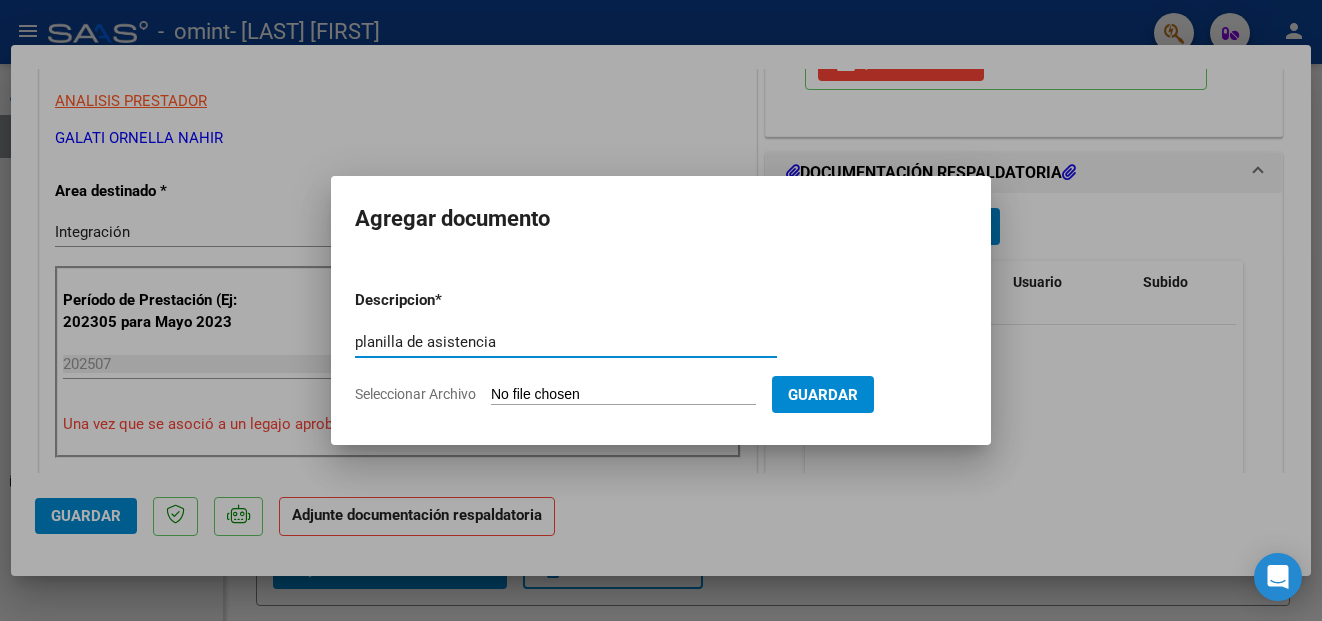 type on "planilla de asistencia" 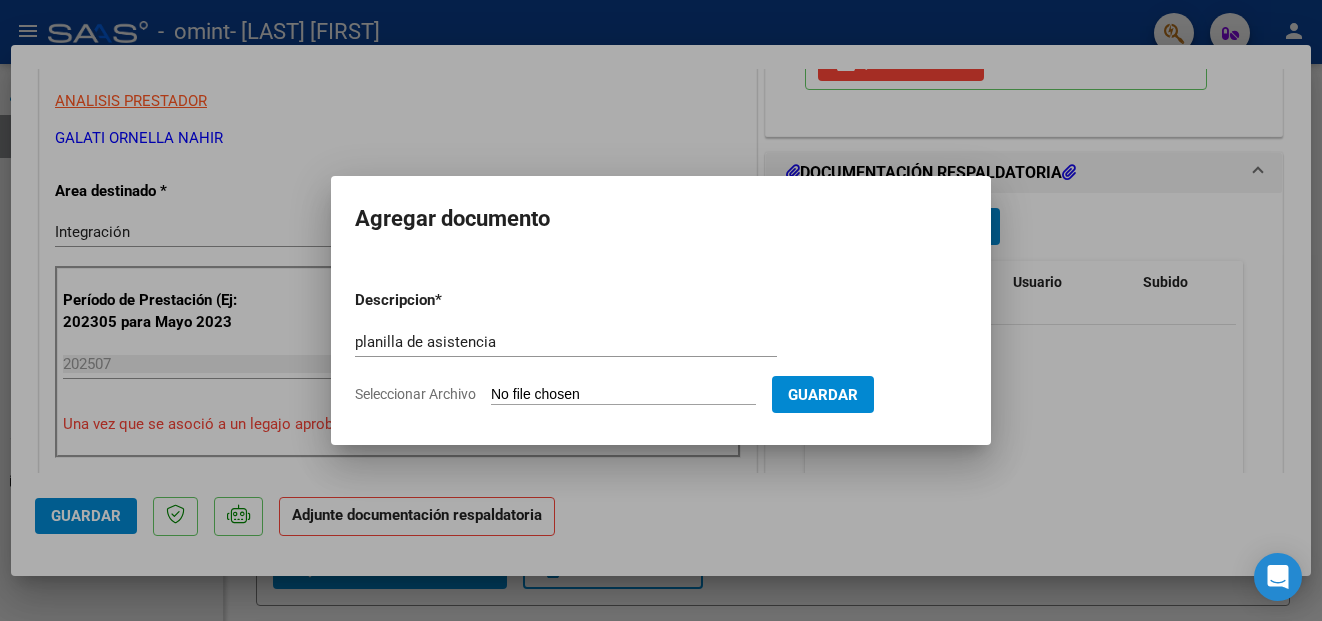 type on "C:\fakepath\asist [LAST] [FIRST].pdf" 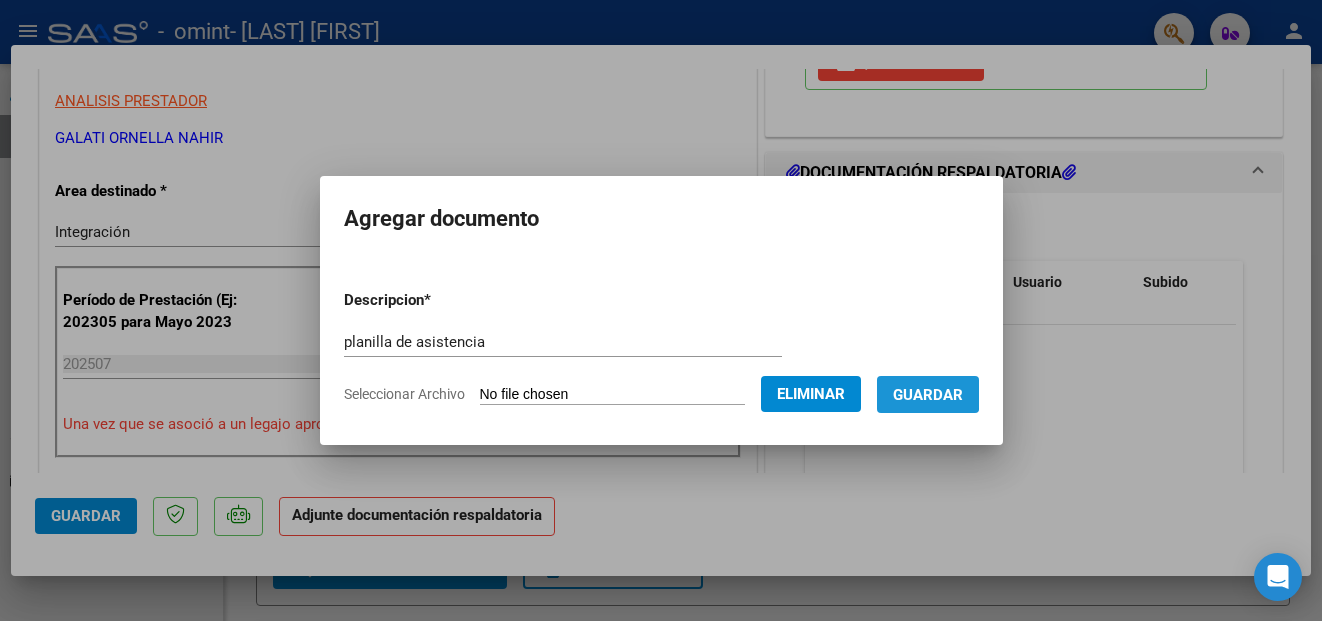 click on "Guardar" at bounding box center (928, 395) 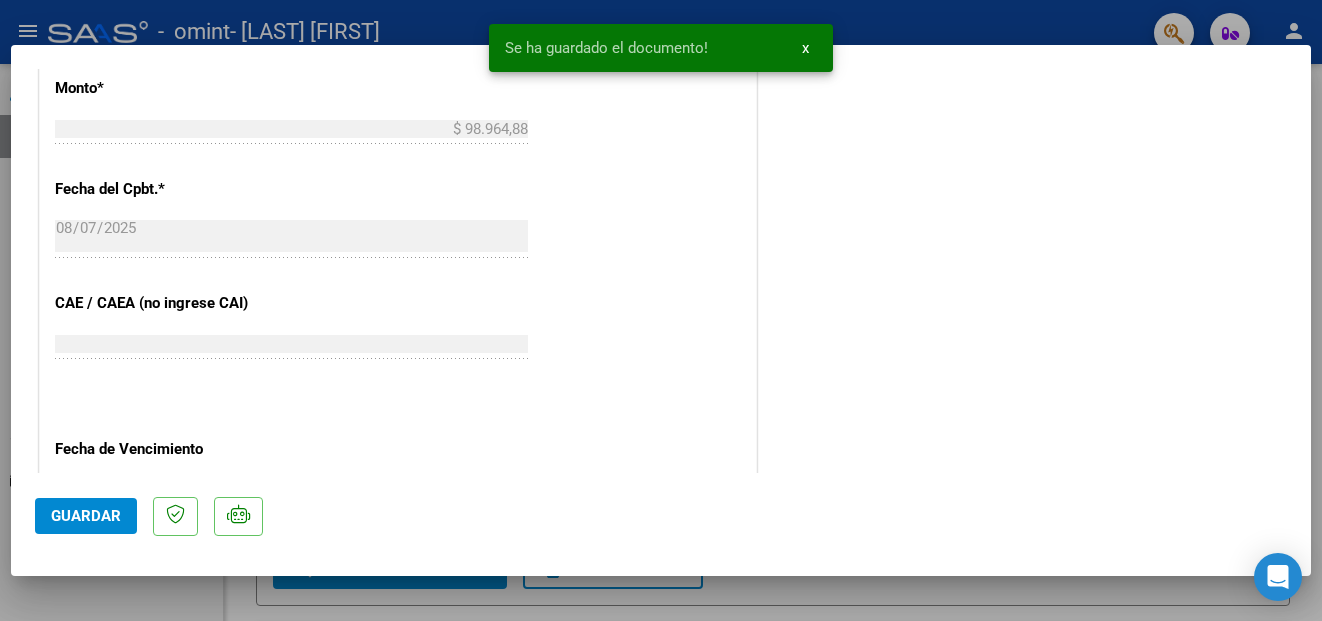 scroll, scrollTop: 1386, scrollLeft: 0, axis: vertical 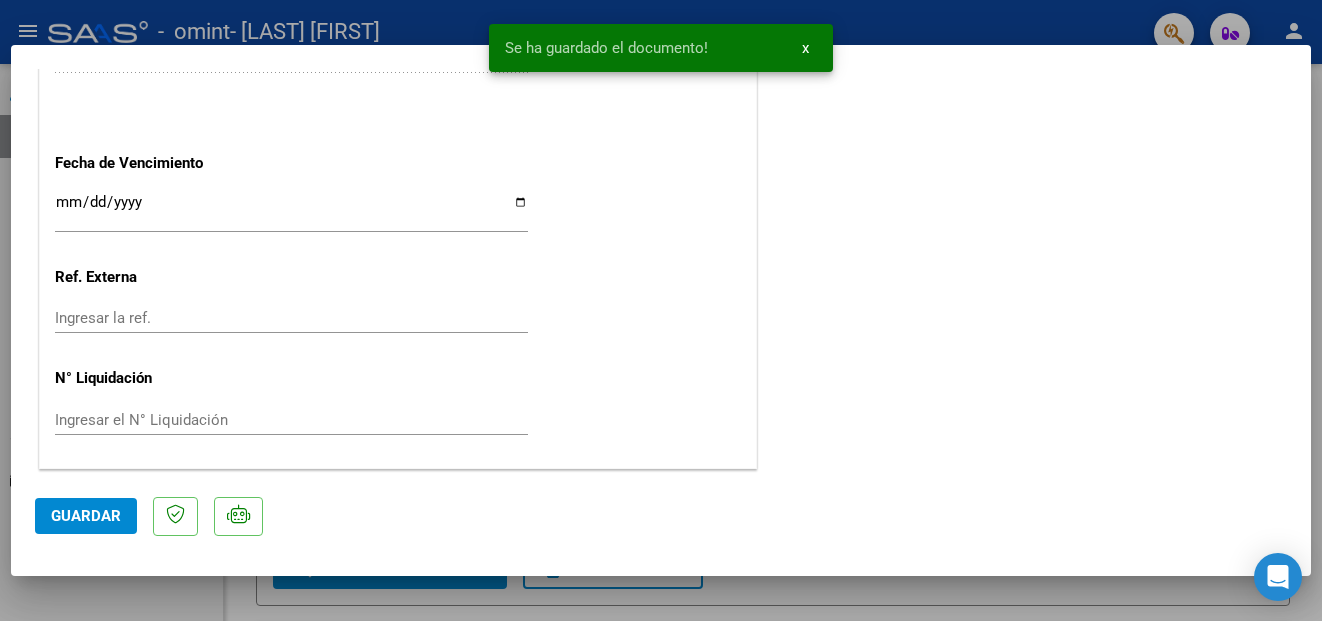 click on "Guardar" 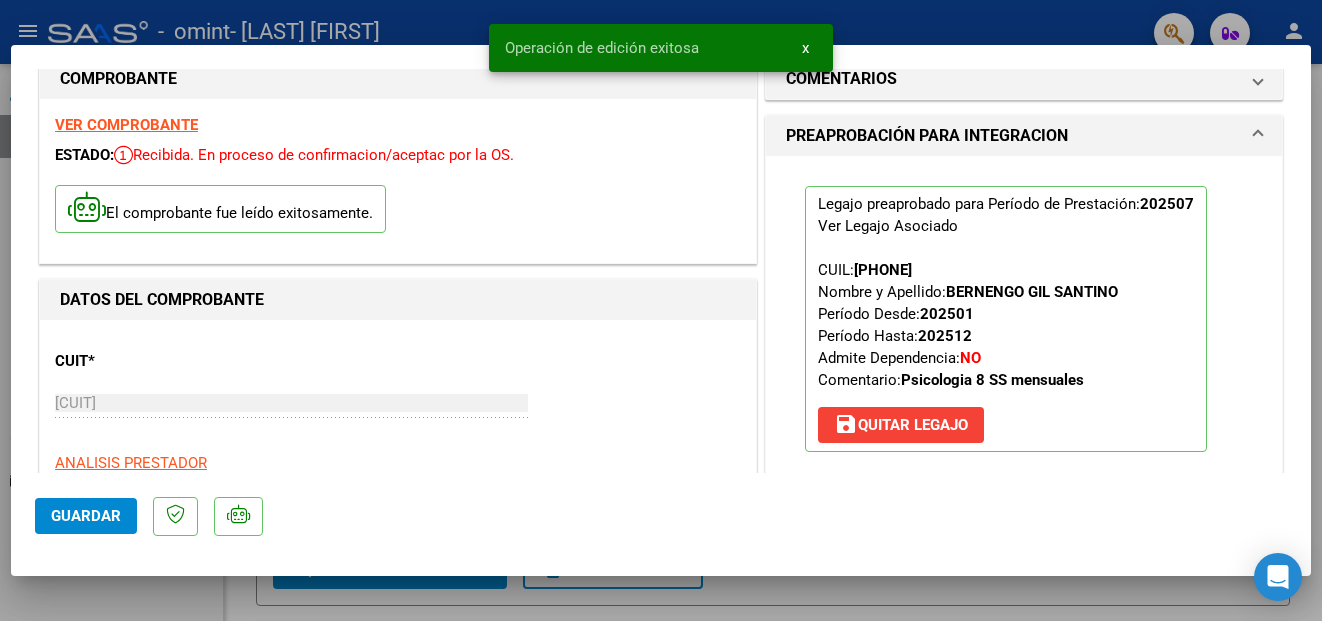 scroll, scrollTop: 0, scrollLeft: 0, axis: both 